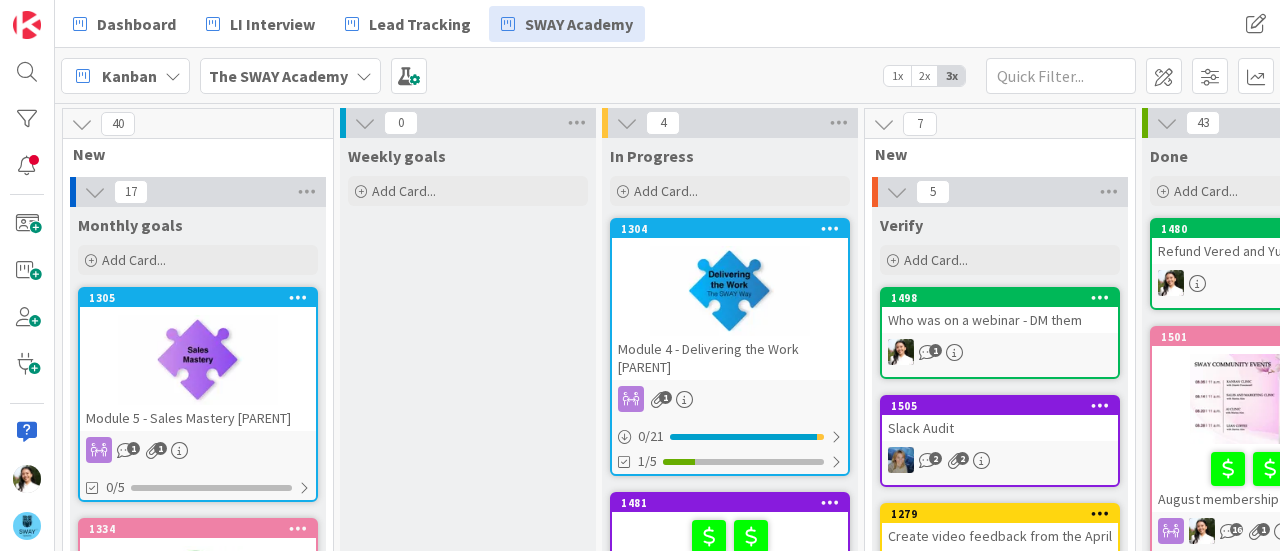 scroll, scrollTop: 0, scrollLeft: 0, axis: both 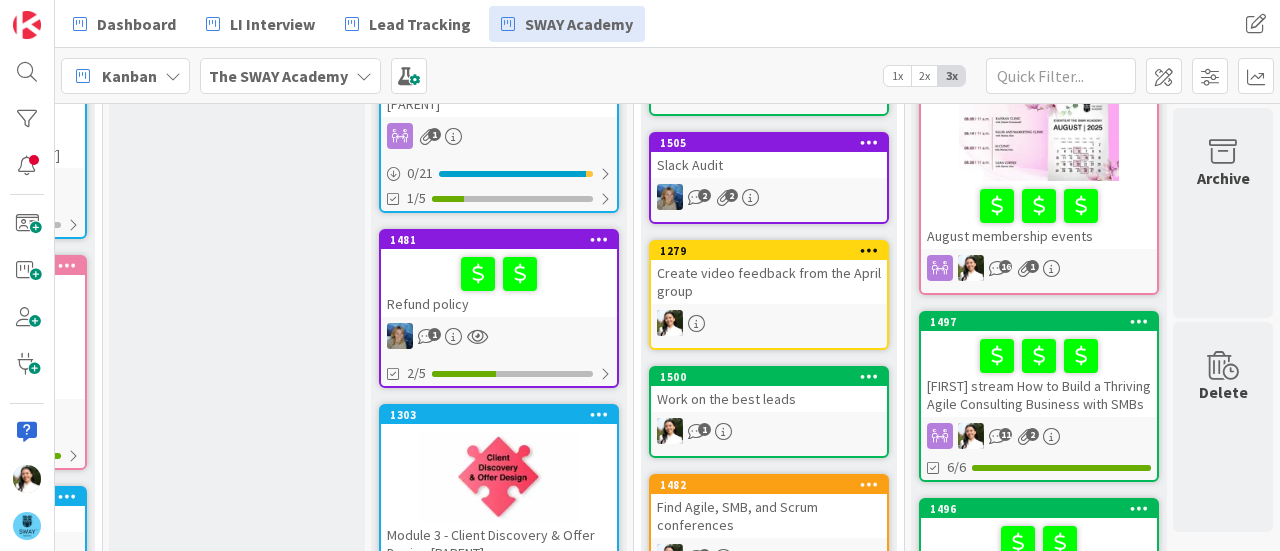 click at bounding box center (499, 274) 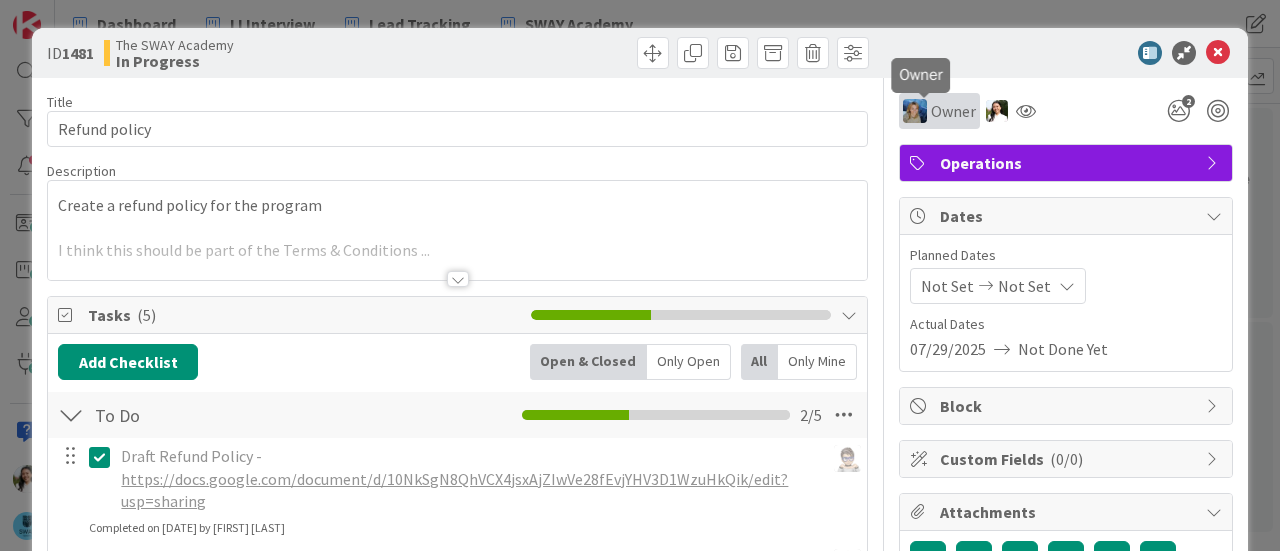 click on "Owner" at bounding box center [953, 111] 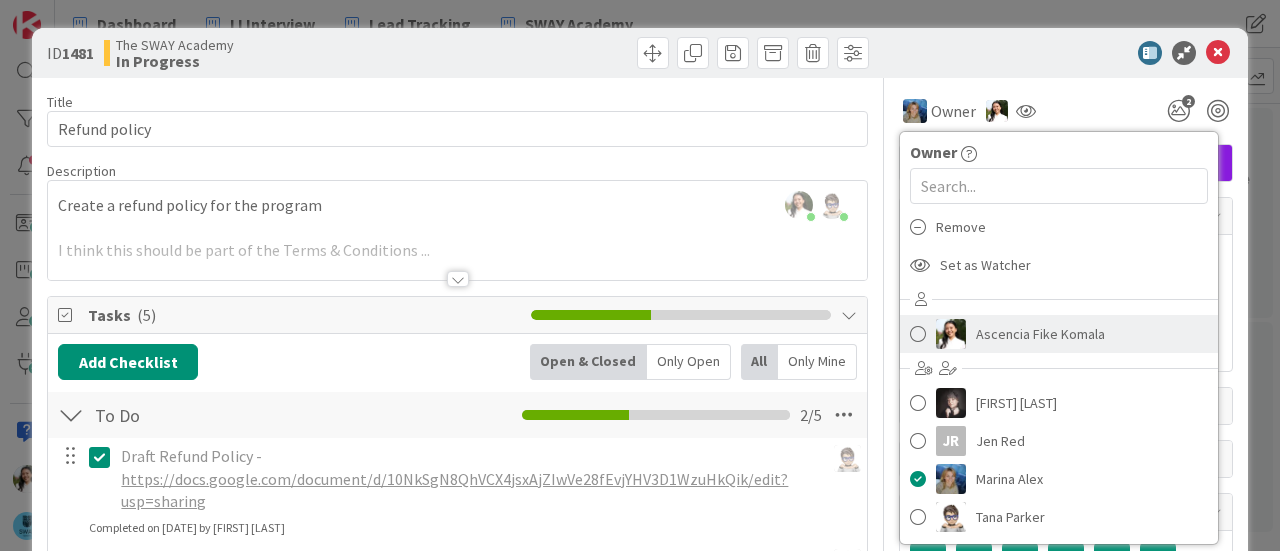 click on "Ascencia Fike Komala" at bounding box center (1040, 334) 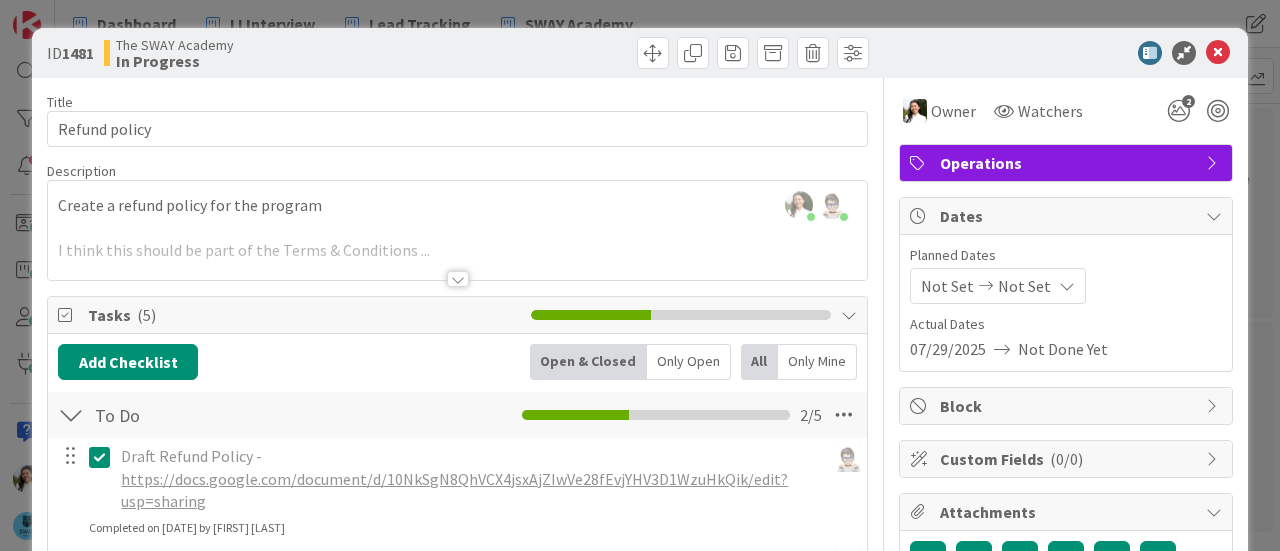 click on "ID  1481 The SWAY Academy In Progress Title 13 / 128 Refund policy Description Ascencia Fike Komala just joined Tana Parker just joined Create a refund policy for the program I think this should be part of the Terms & Conditions ... I also think we should incorporate some "right to use" language - so all the materials are allowed for them to use, but at the same time *not* wholesale copy and replicate or redistribute... Owner Watchers 2 Operations Tasks ( 5 ) Add Checklist Open & Closed Only Open All Only Mine To Do Checklist Name 5 / 64 To Do 2 / 5 Draft Refund Policy -  https://docs.google.com/document/d/10NkSgN8QhVCX4jsxAjZIwVe28fEvjYHV3D1WzuHkQik/edit?usp=sharing Update Cancel Completed on 07/29/2025 by Tana Parker Draft Right to Use Section -  https://docs.google.com/document/d/10NkSgN8QhVCX4jsxAjZIwVe28fEvjYHV3D1WzuHkQik/edit?usp=sharing Update Cancel Completed on 07/29/2025 by Tana Parker Approve Drafts Update Cancel Add both to Kajabi Update Cancel Update the Product to give links to these two things" at bounding box center (640, 275) 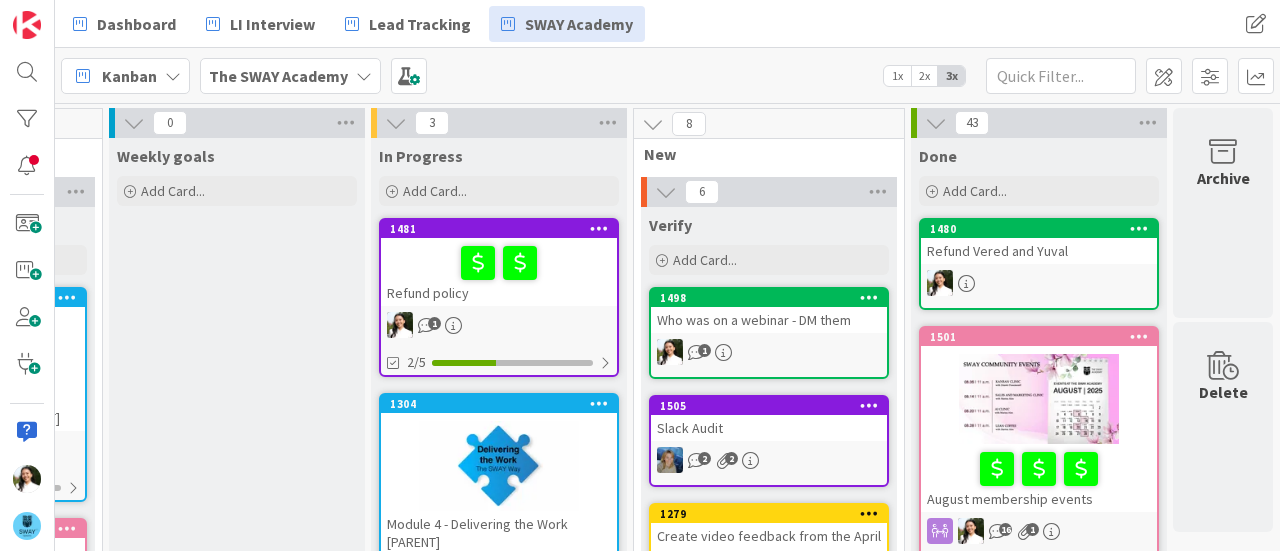 scroll, scrollTop: 0, scrollLeft: 238, axis: horizontal 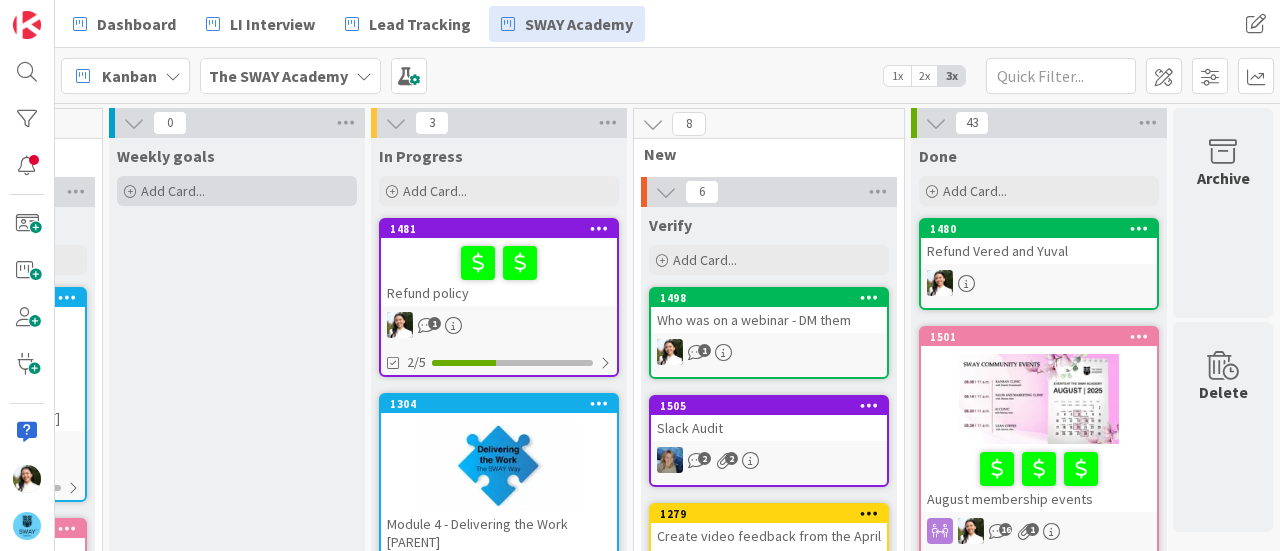 click on "Add Card..." at bounding box center [237, 191] 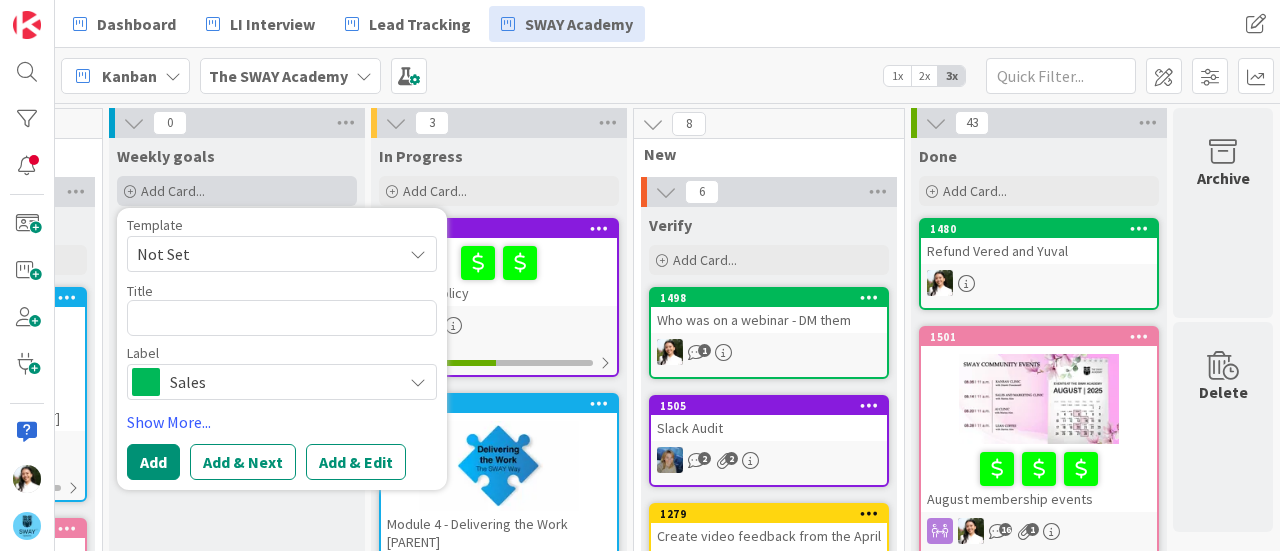 type on "x" 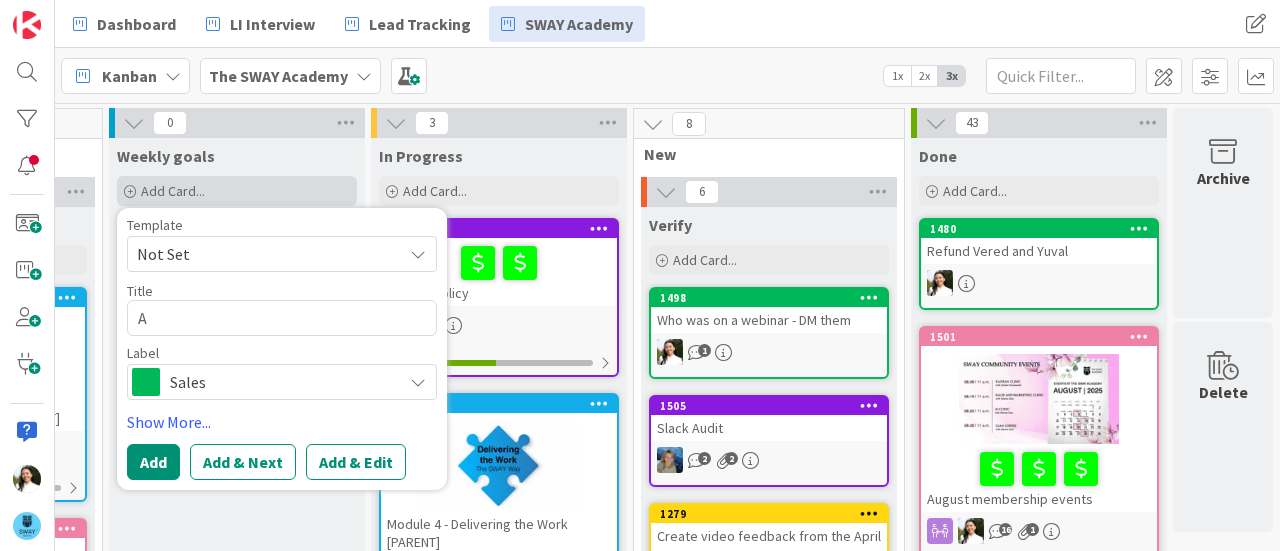 type on "x" 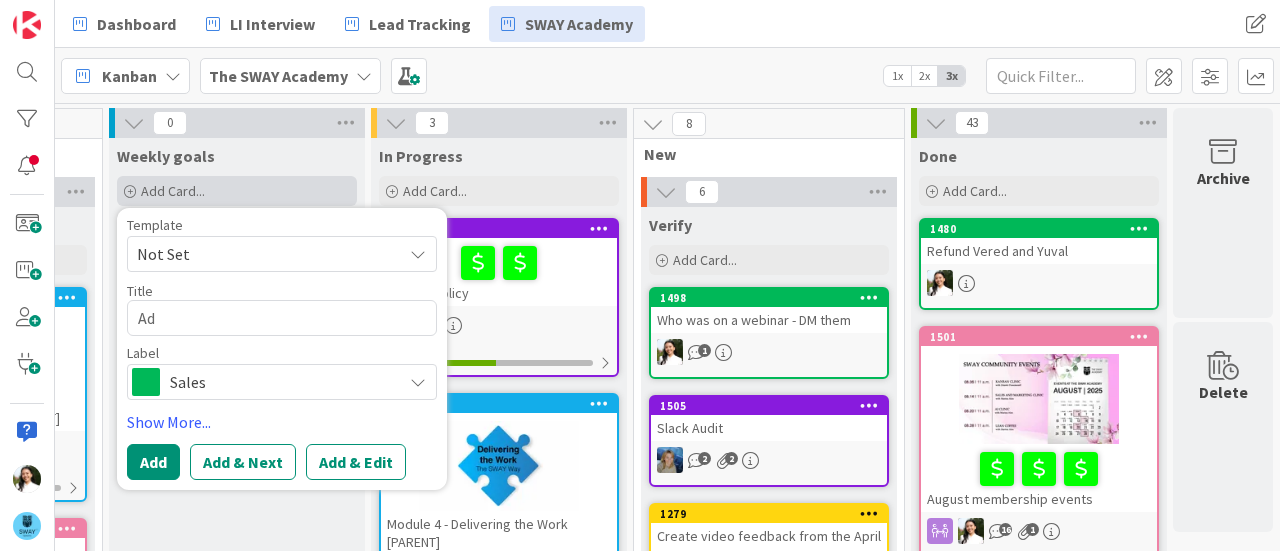 type on "x" 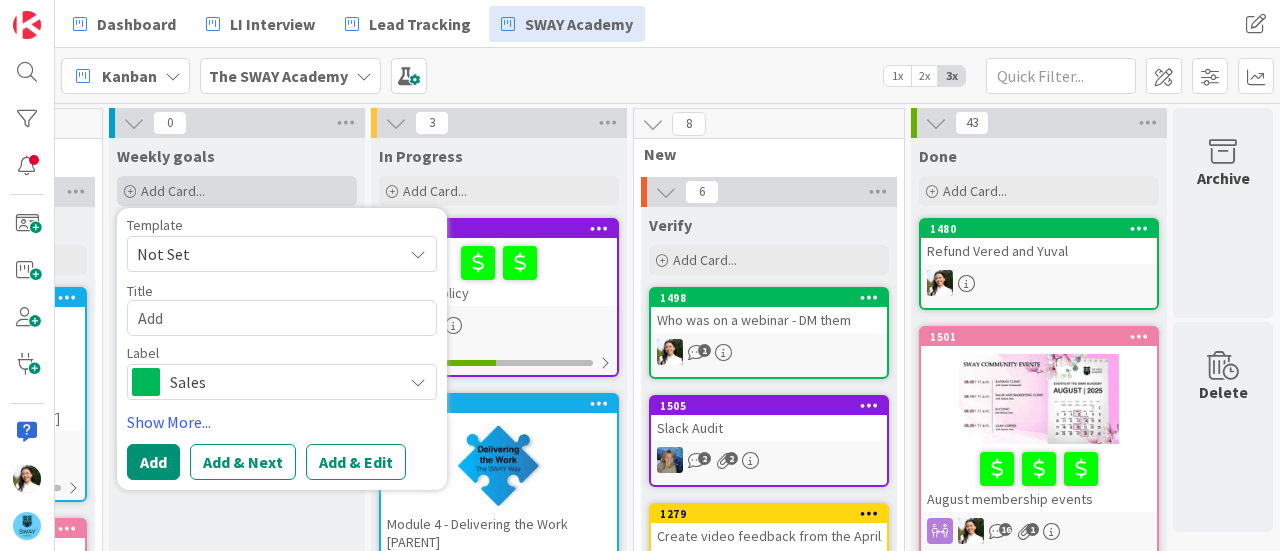 type on "x" 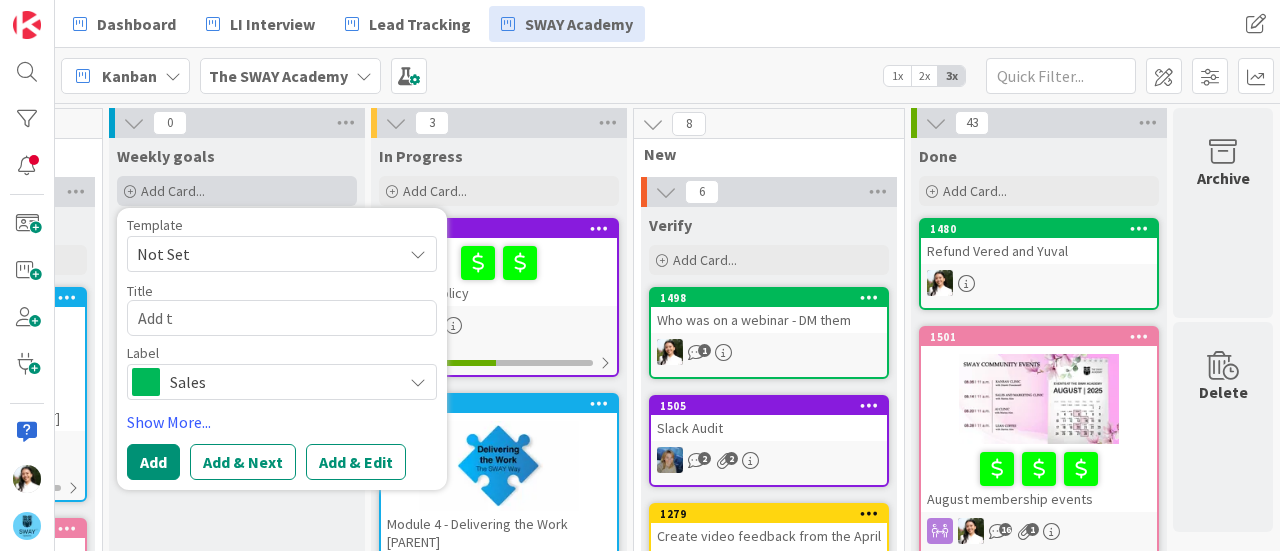 type on "x" 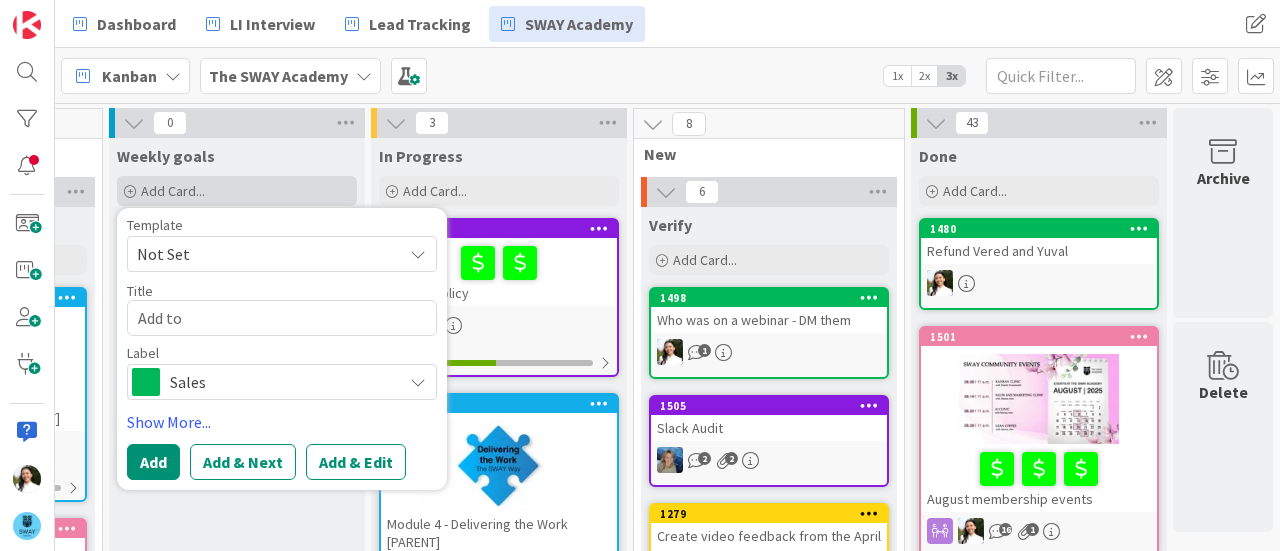 type on "x" 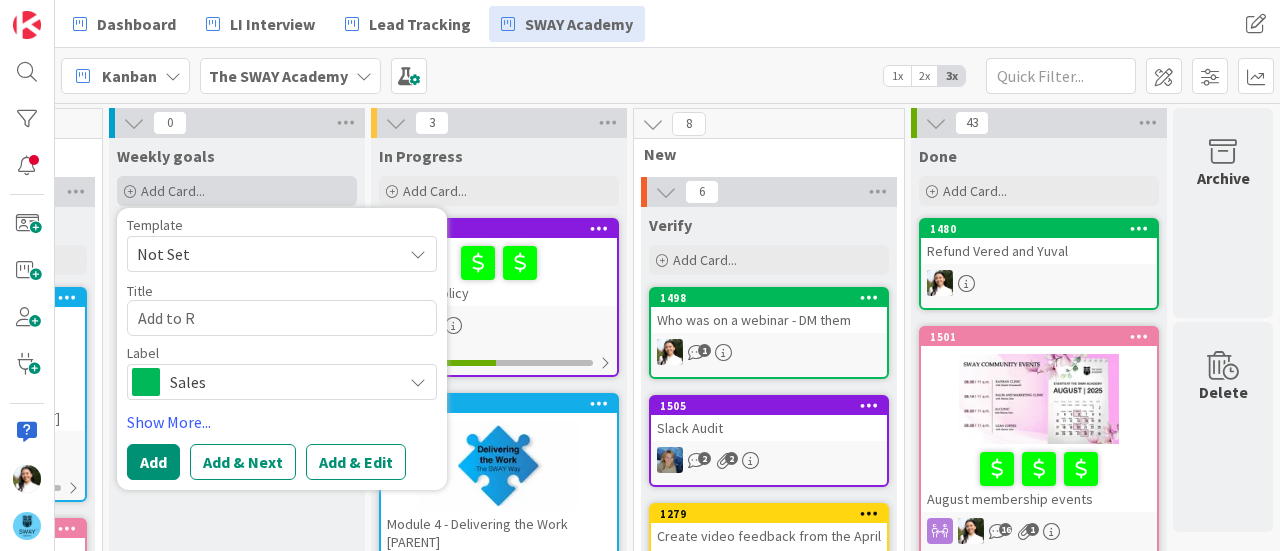 type on "x" 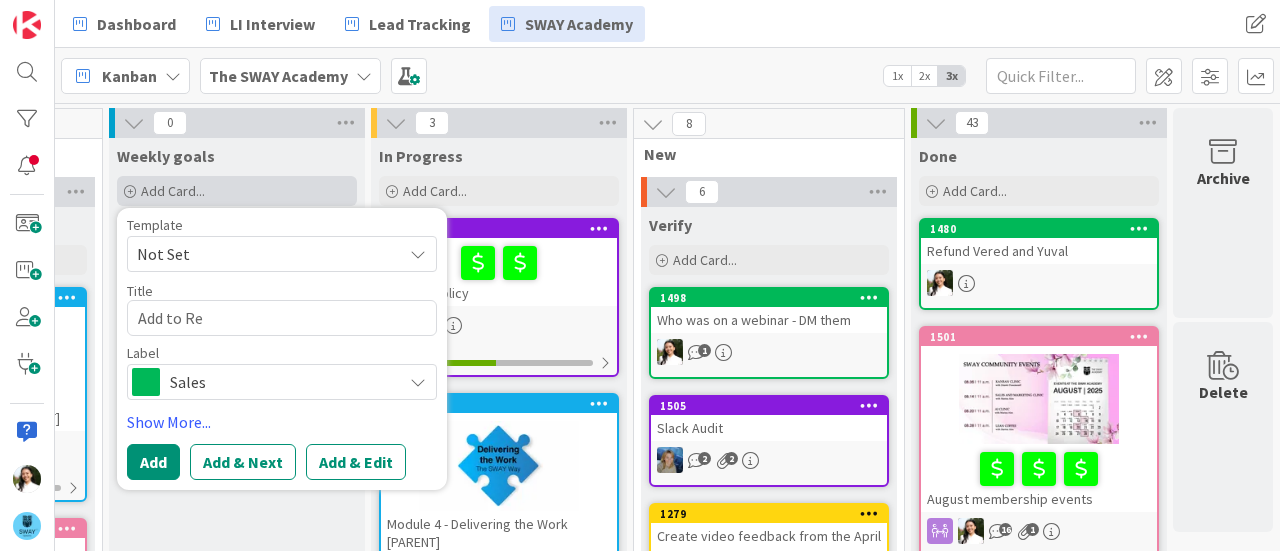 type on "x" 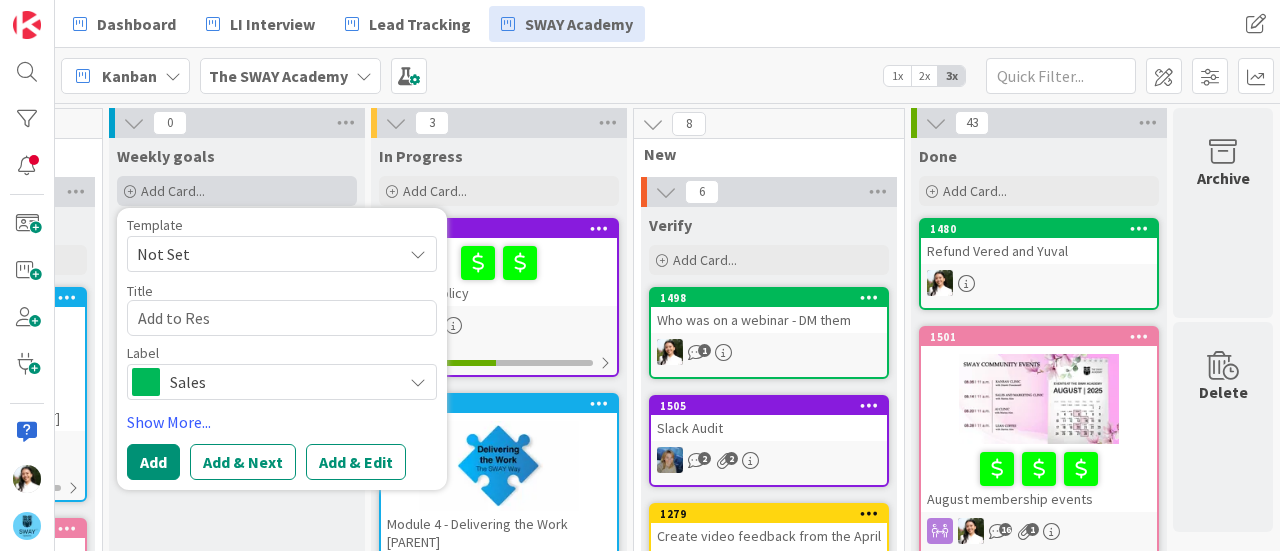type on "x" 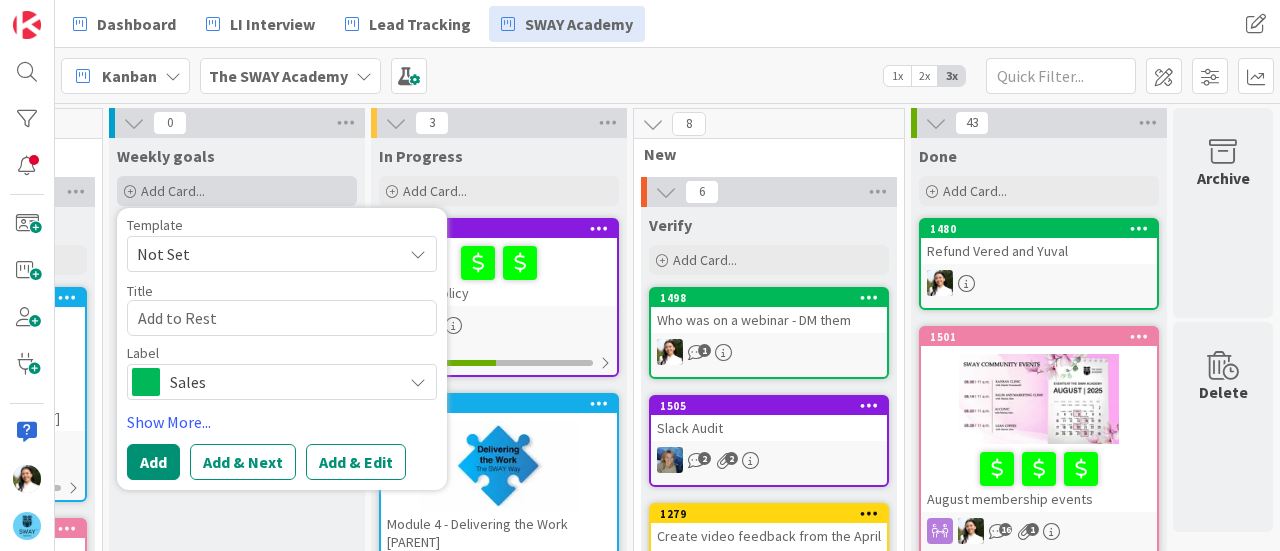 type on "x" 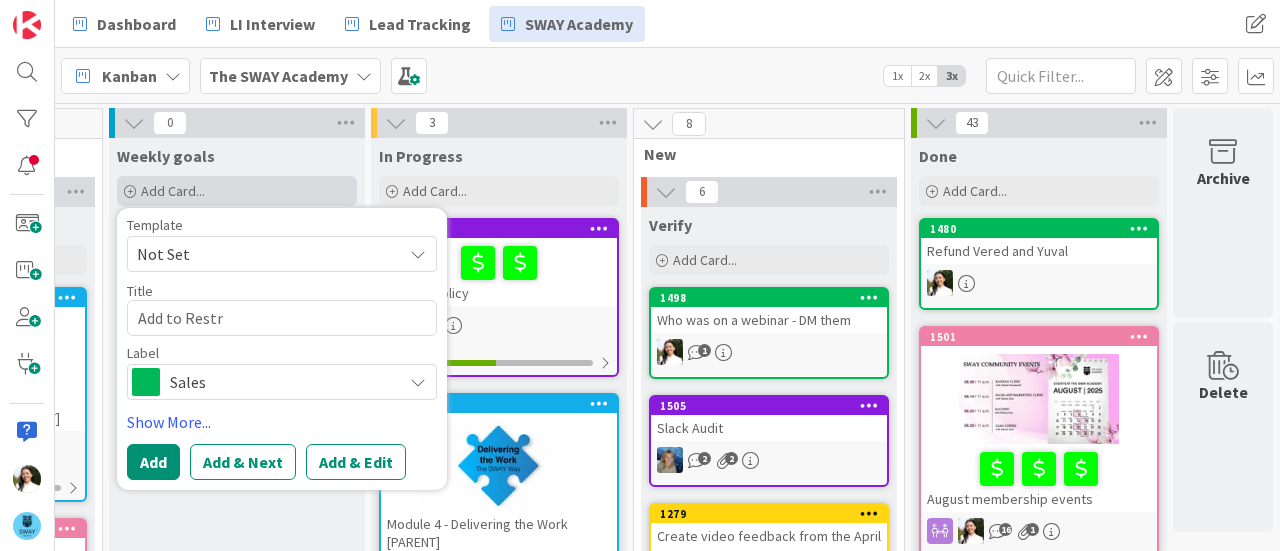 type on "x" 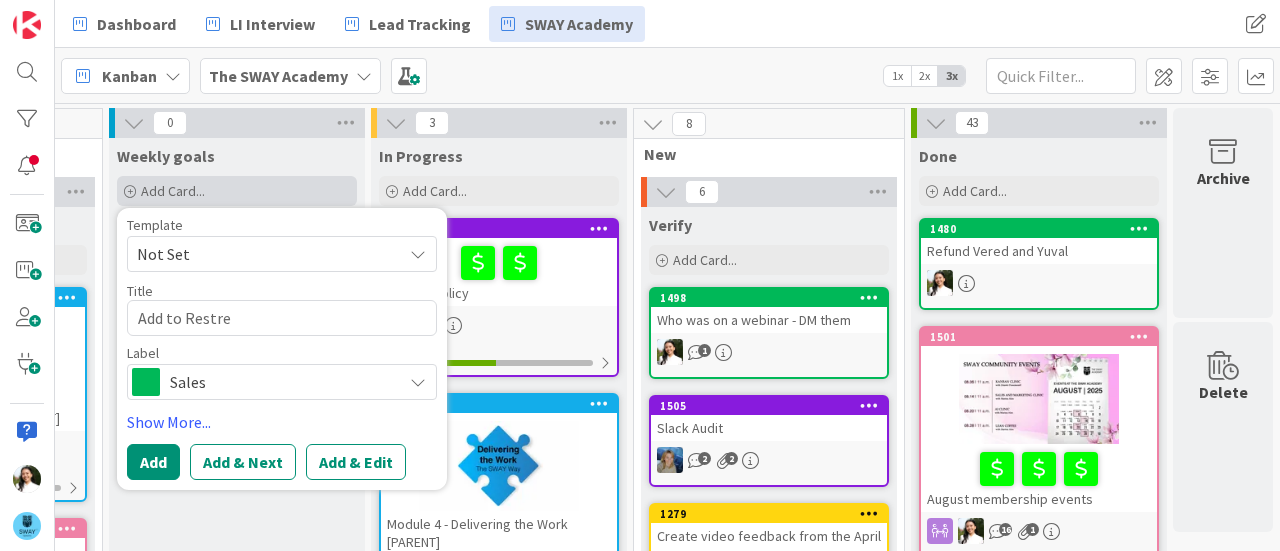 type on "x" 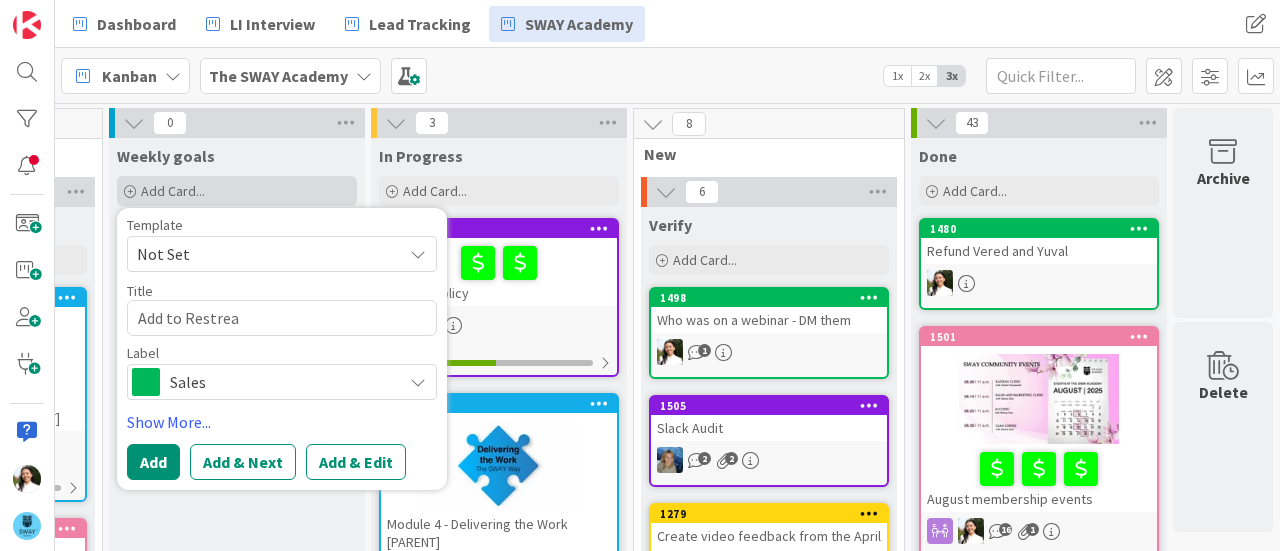 type on "x" 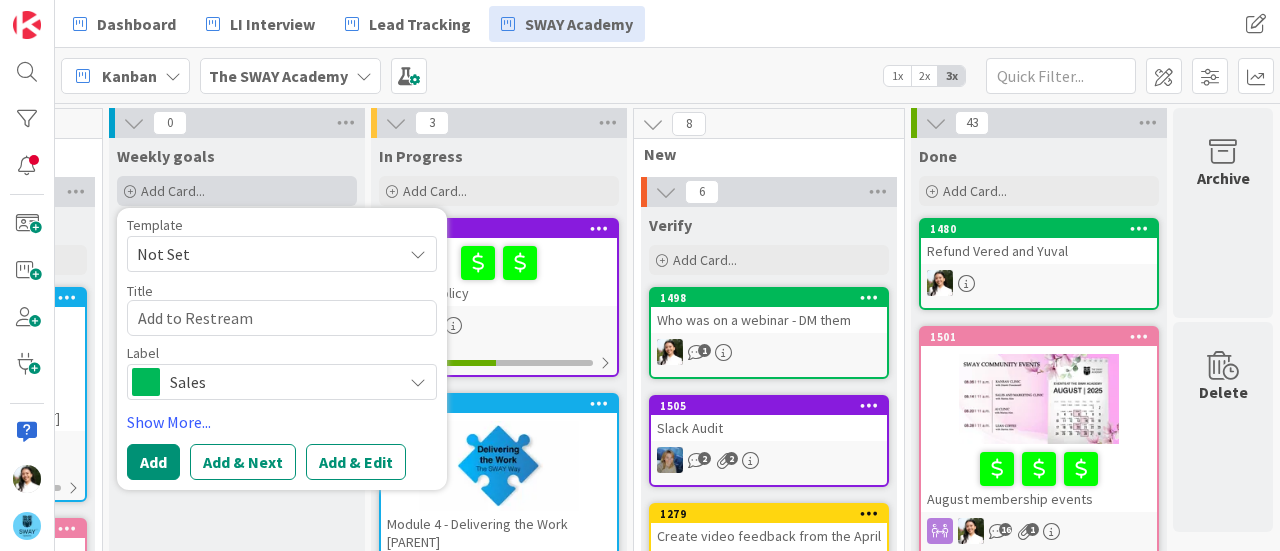 type on "x" 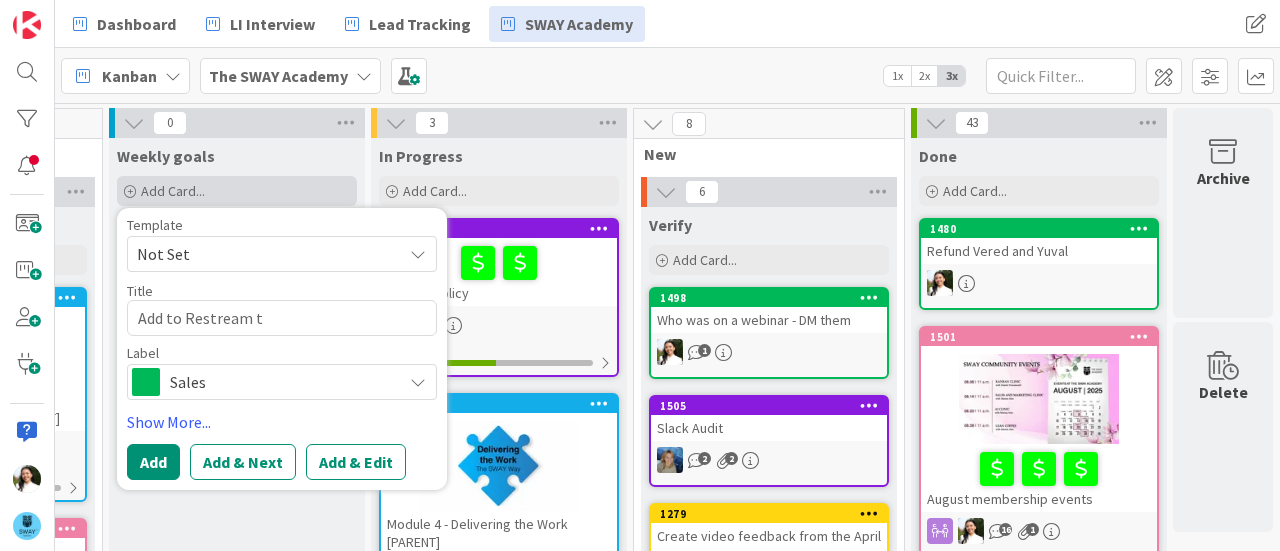 type on "Add to Restream th" 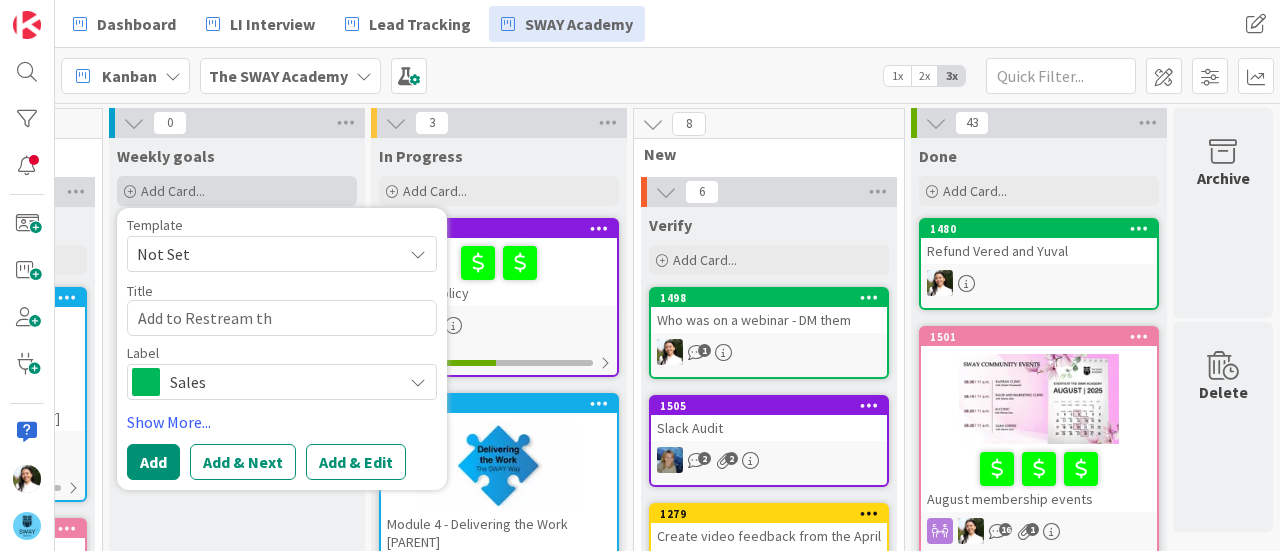 type on "x" 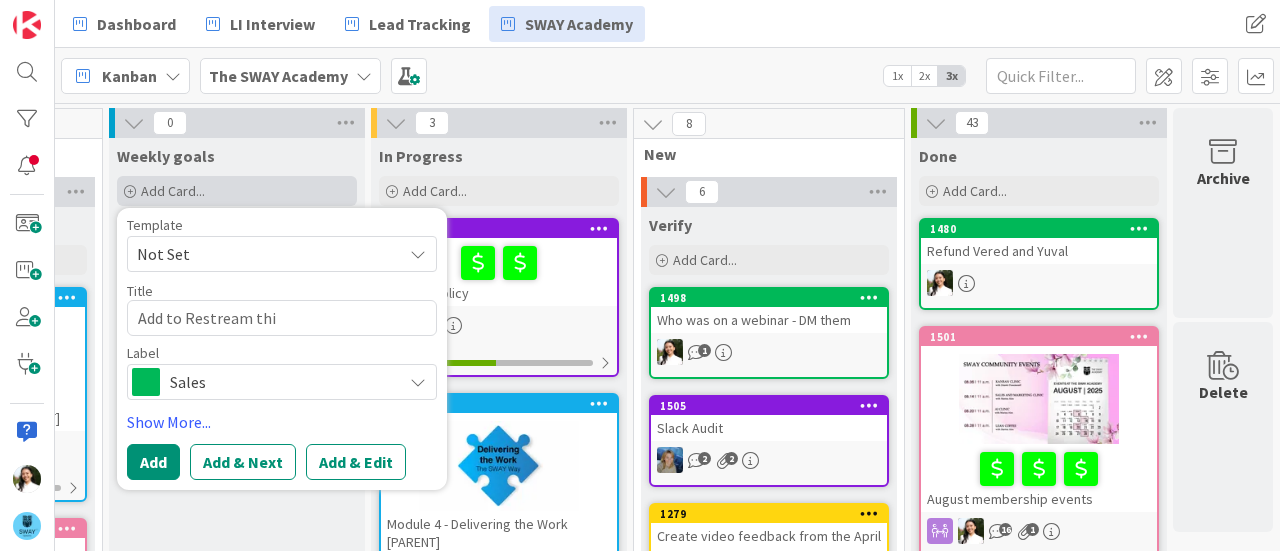 type on "x" 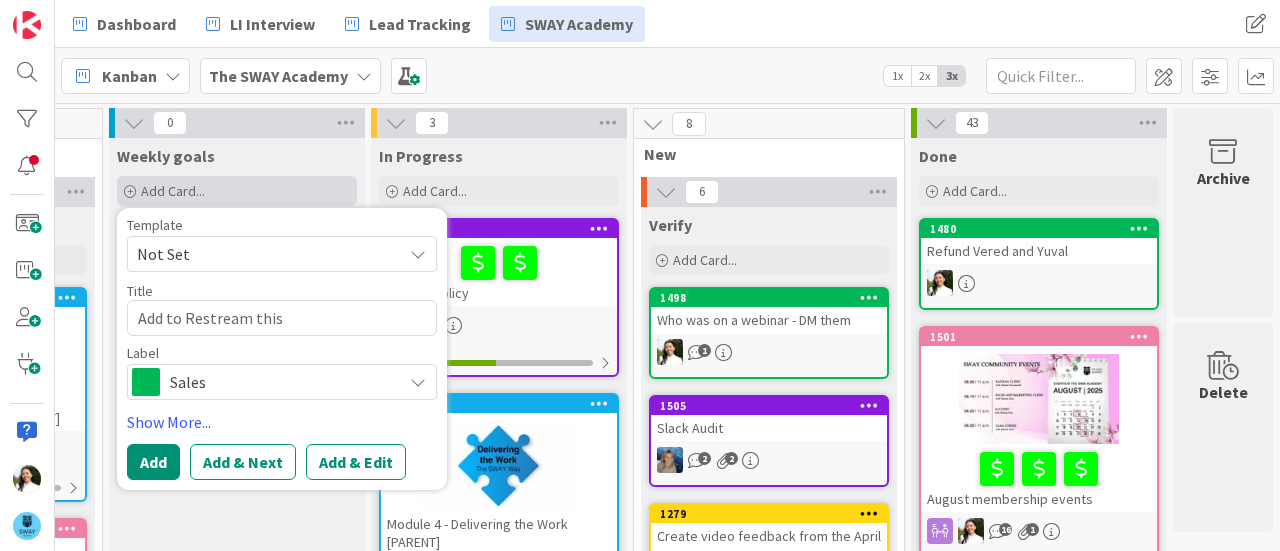 type on "x" 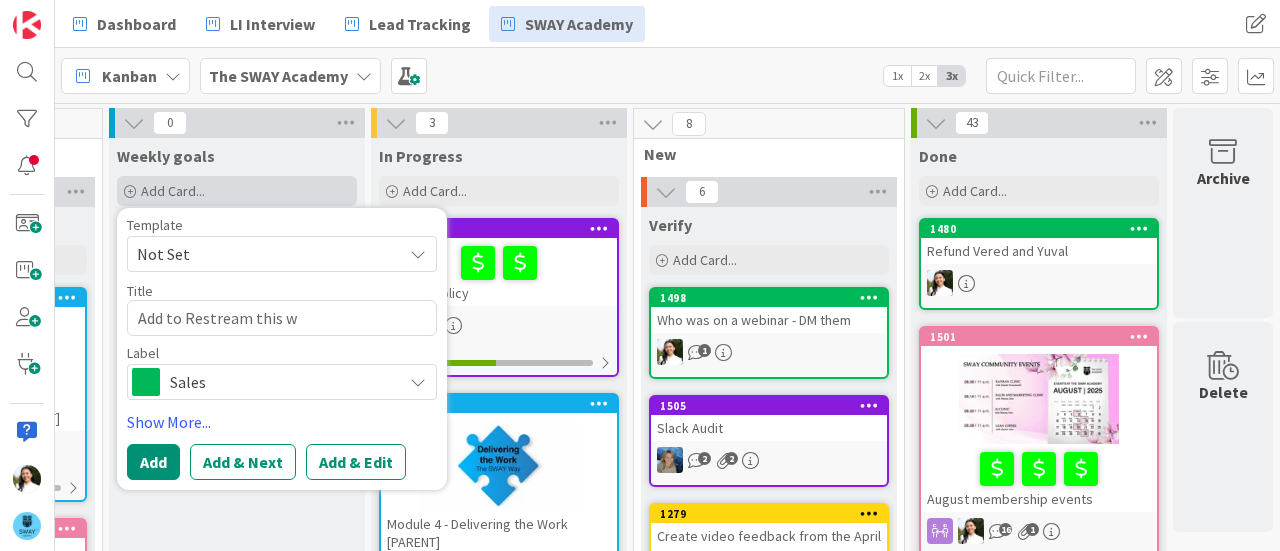 type on "x" 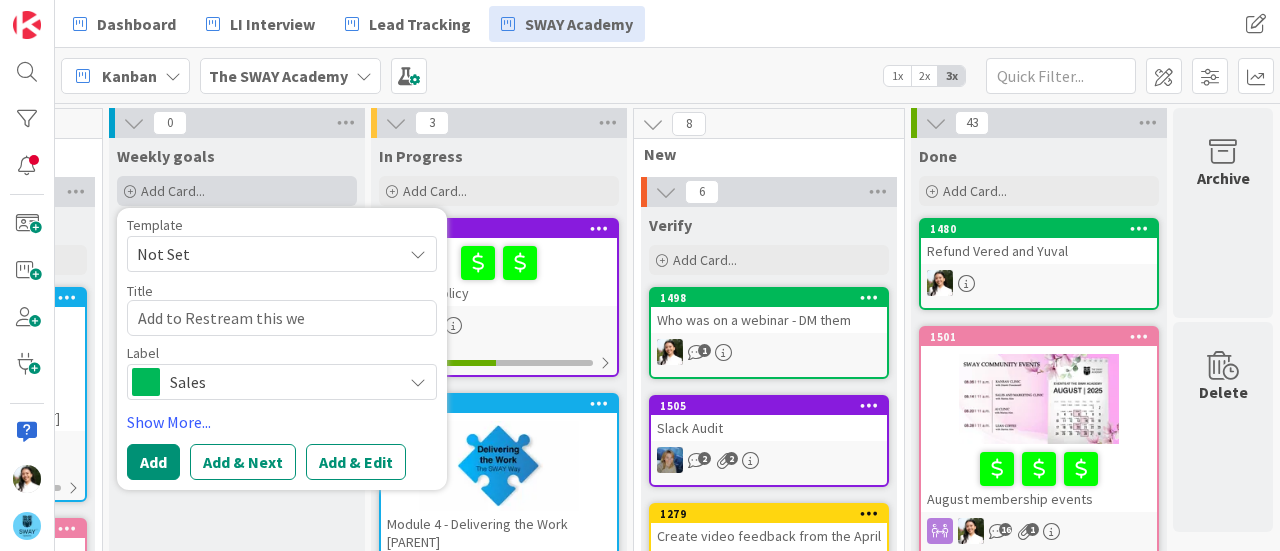 type on "x" 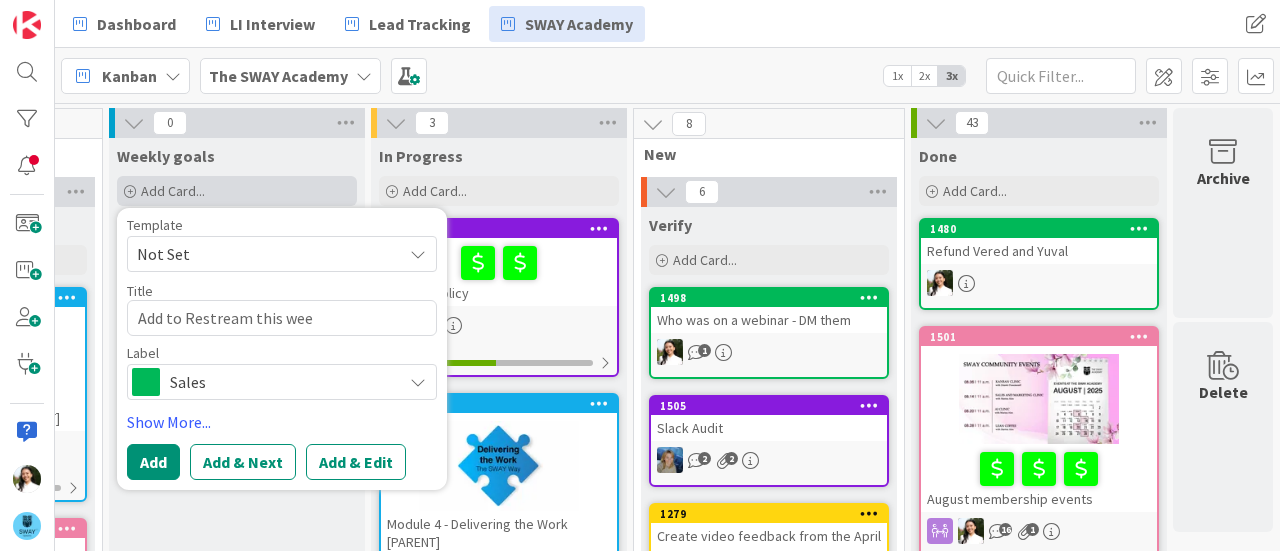 type on "Add to Restream this week" 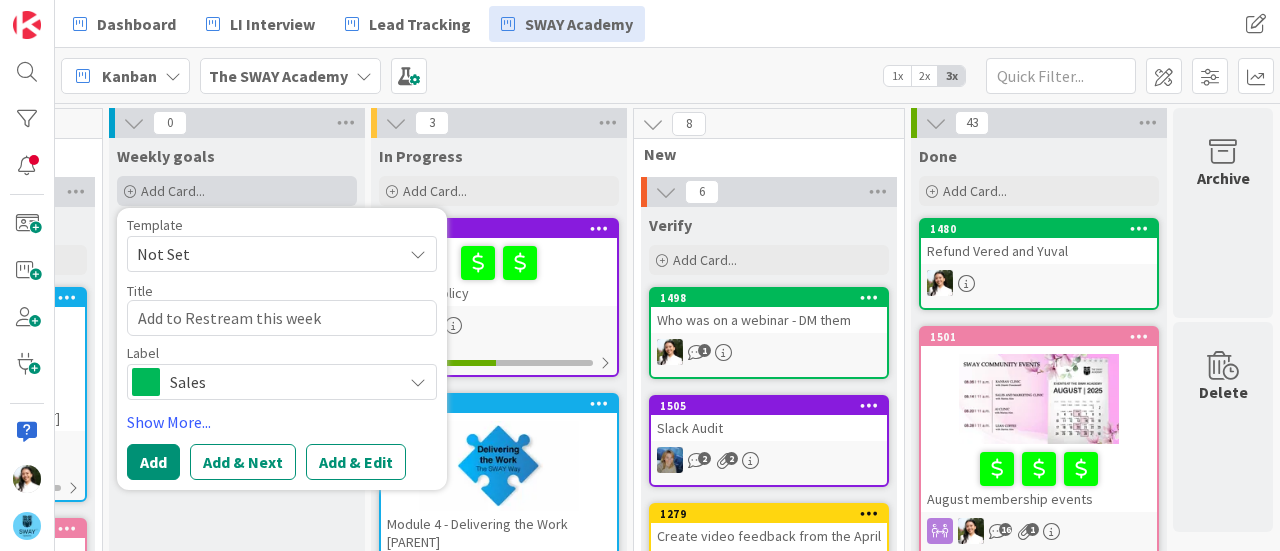 type on "x" 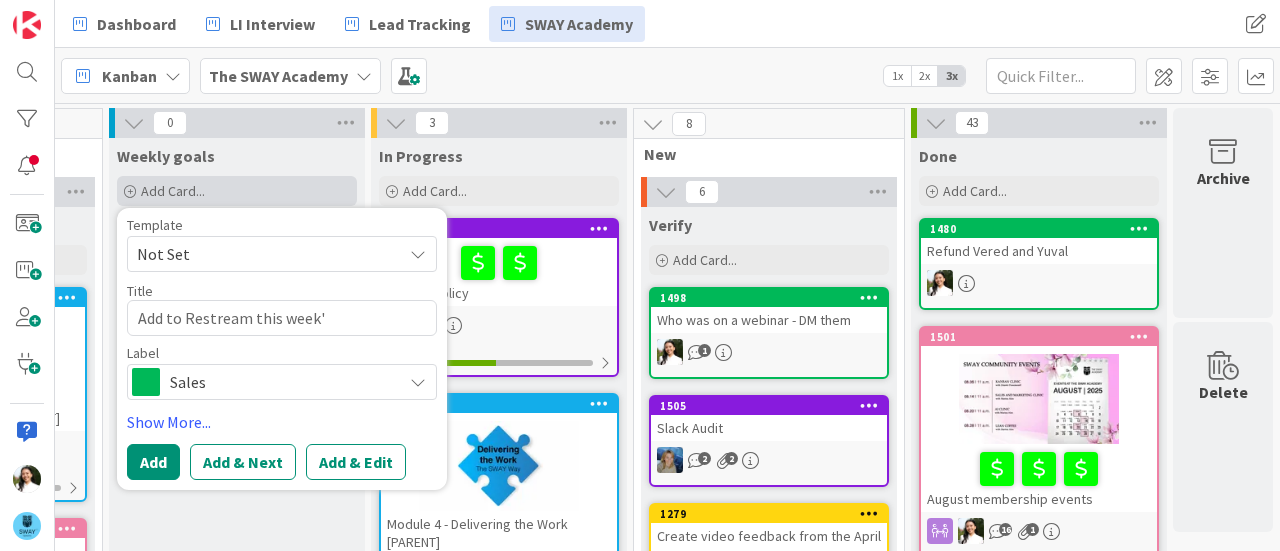 type on "x" 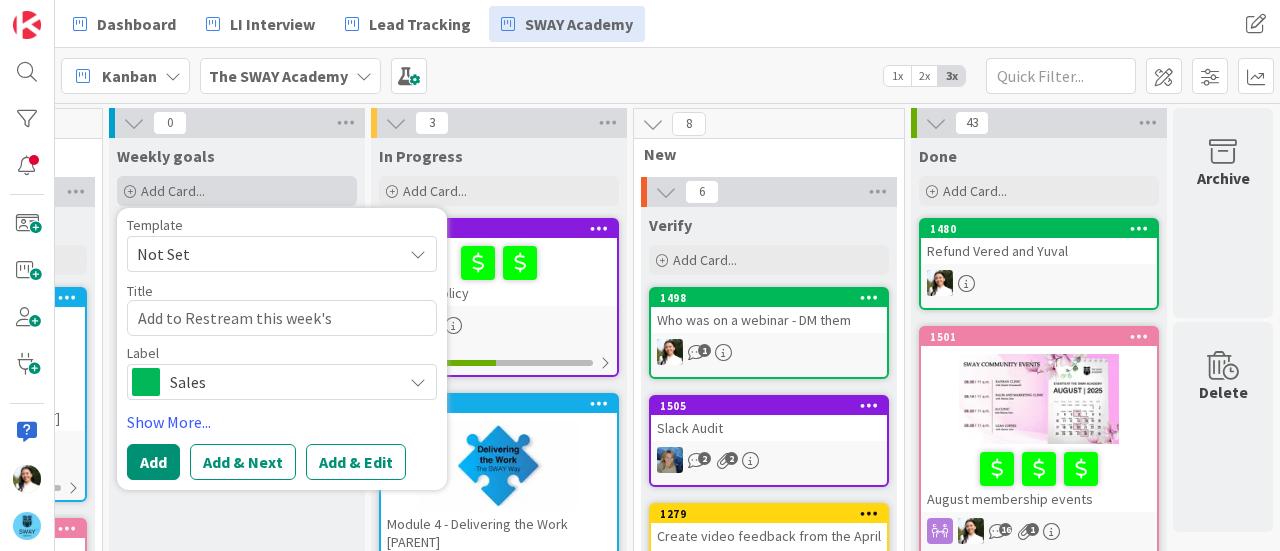 type on "x" 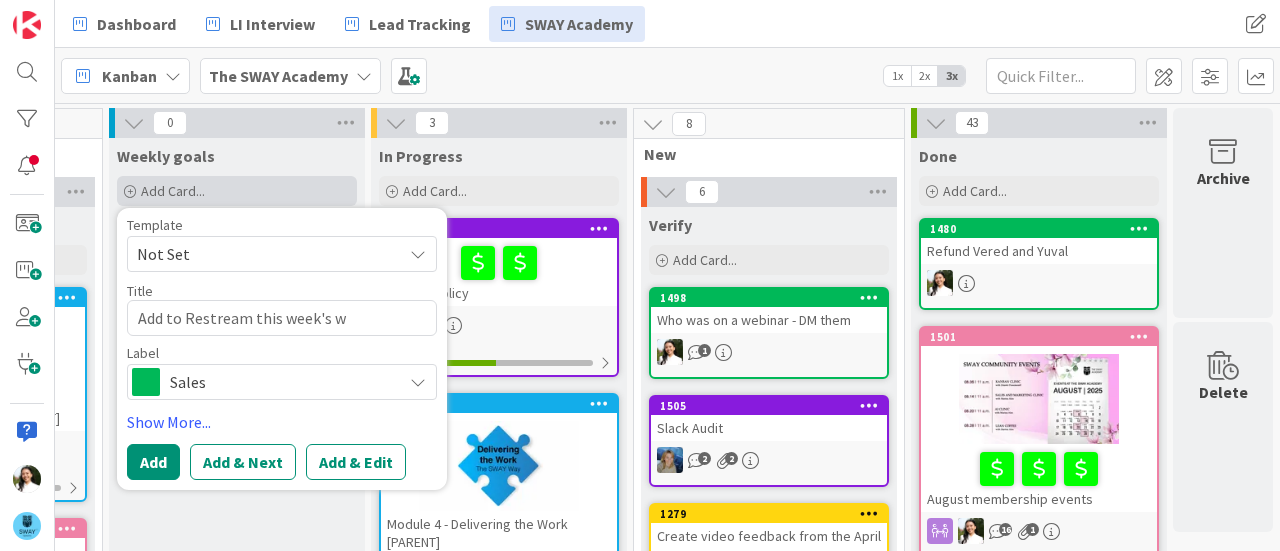 type on "x" 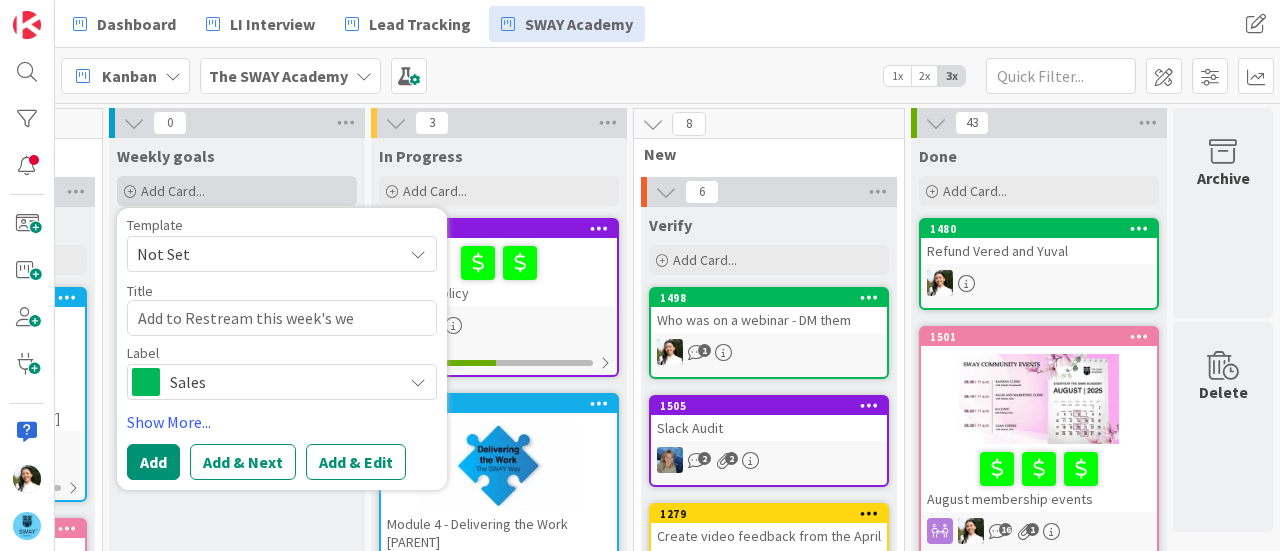 type on "x" 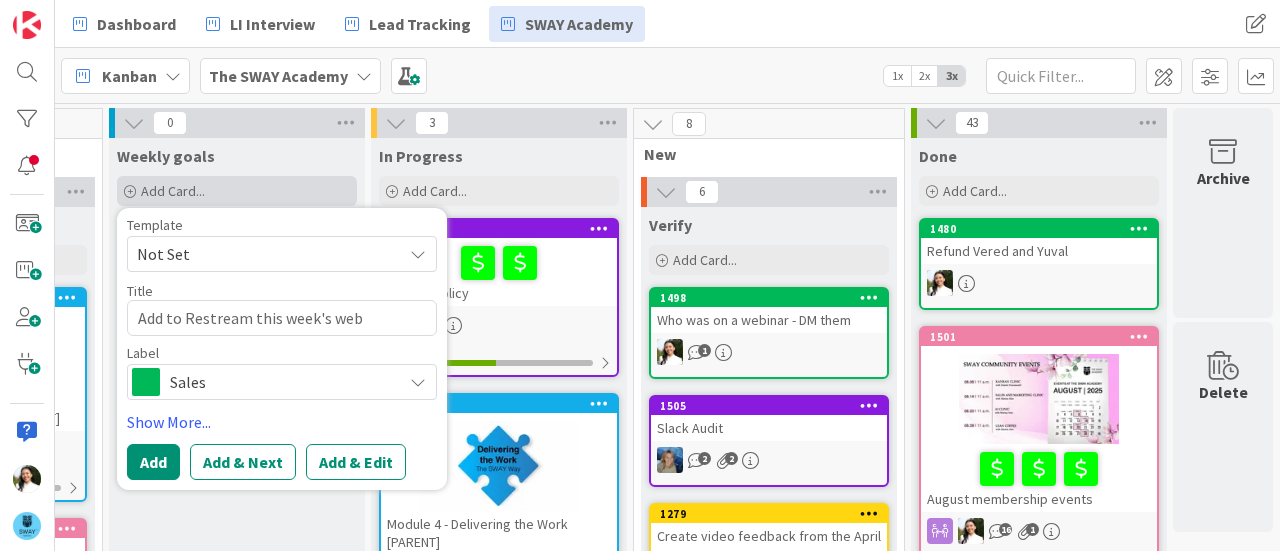 type on "x" 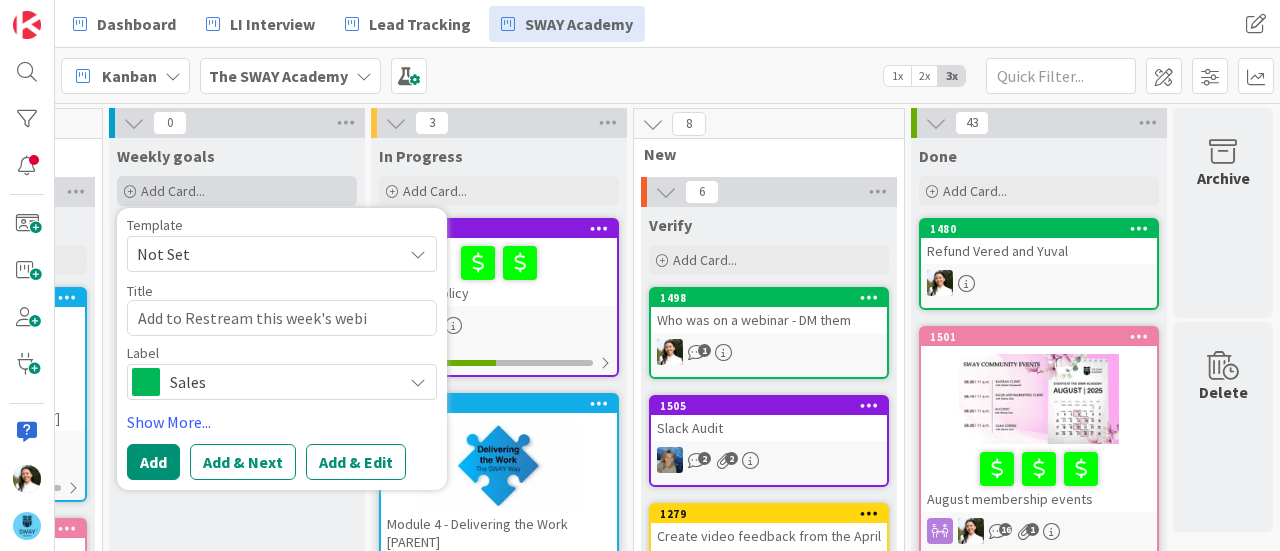 type on "x" 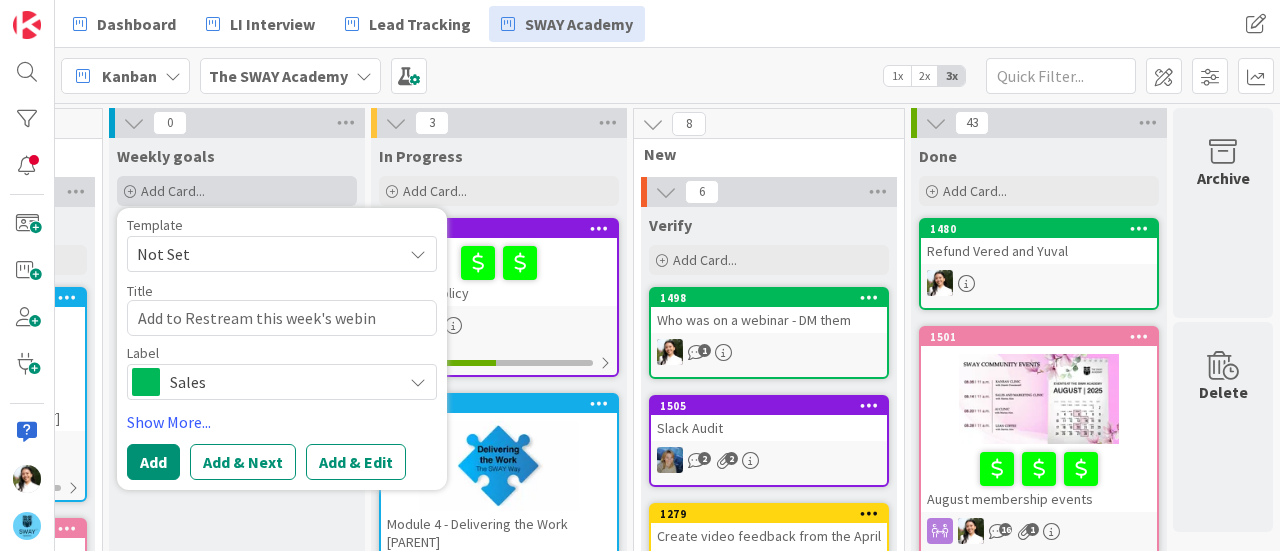 type on "x" 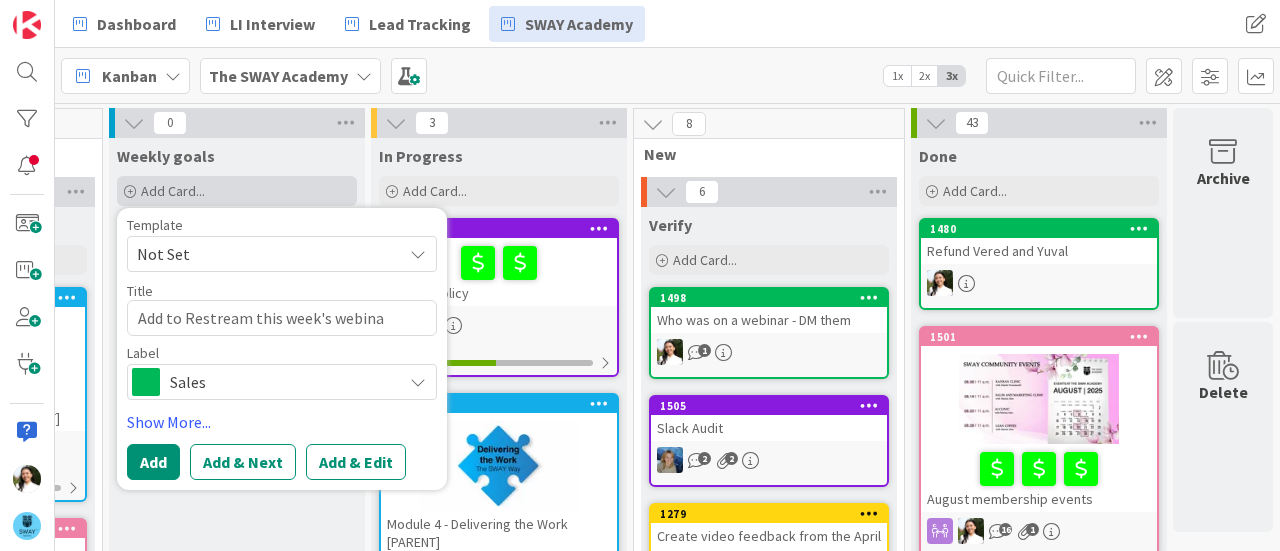 type on "x" 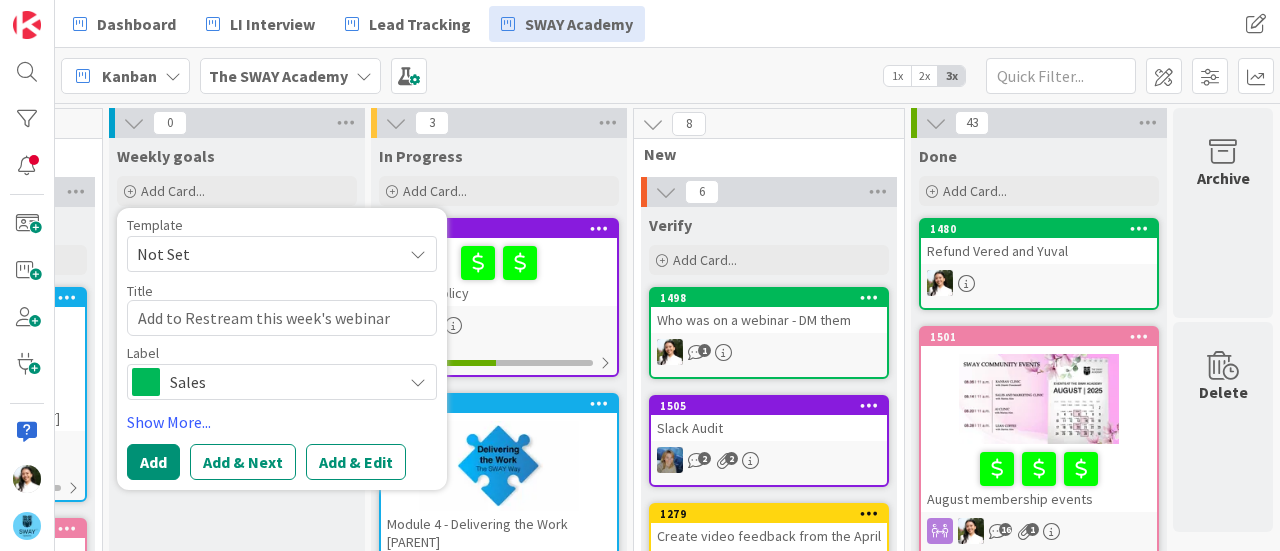 type on "Add to Restream this week's webinar" 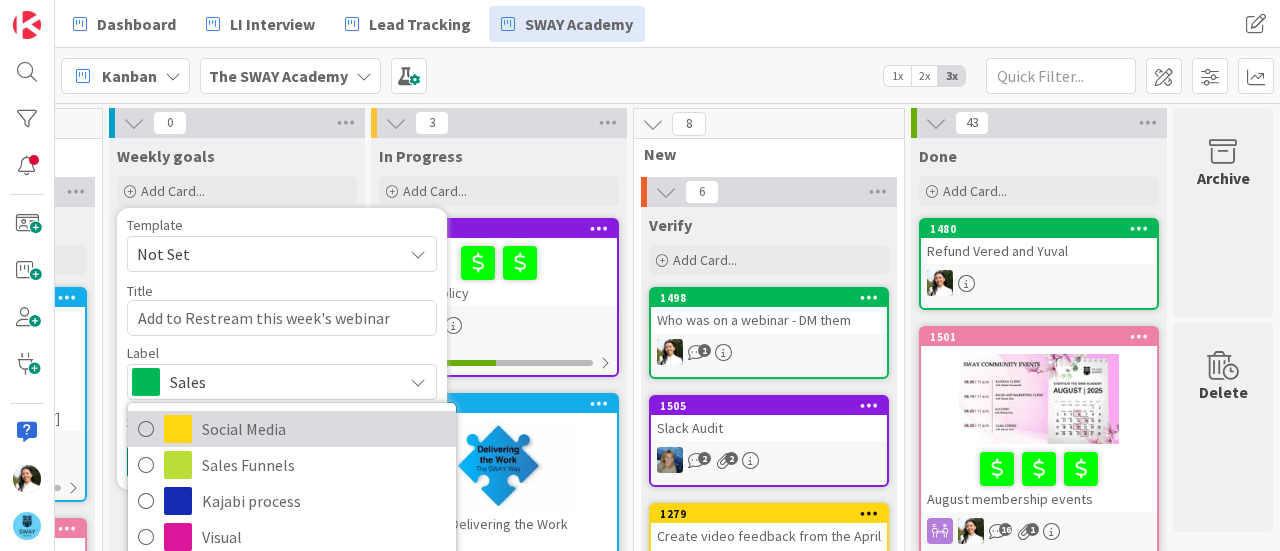 scroll, scrollTop: 30, scrollLeft: 0, axis: vertical 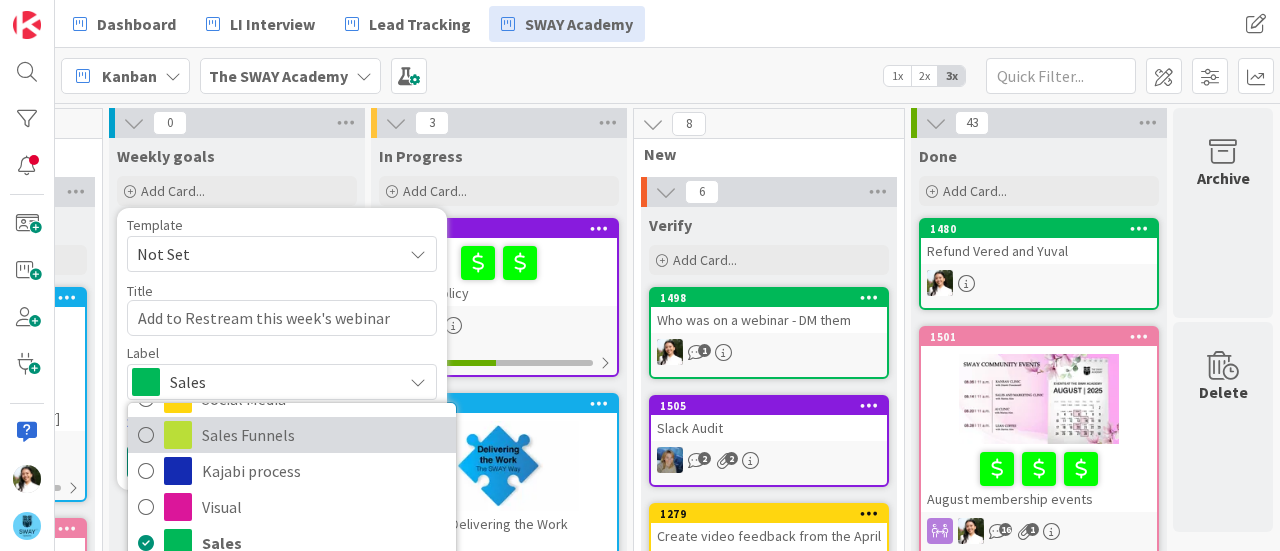 click on "Sales Funnels" at bounding box center (324, 435) 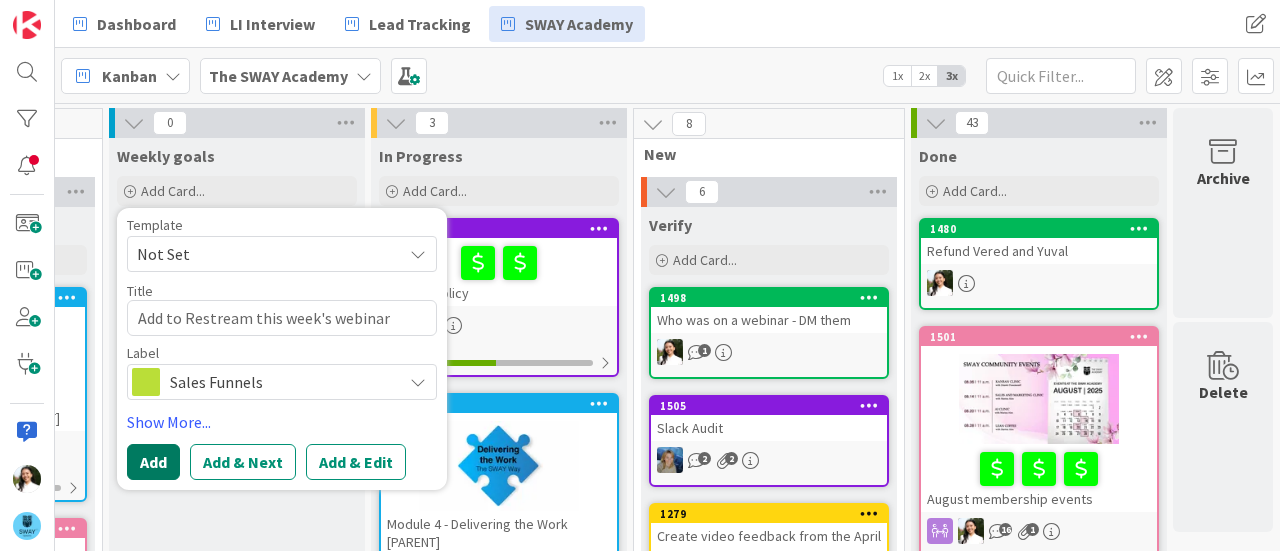 click on "Add" at bounding box center [153, 462] 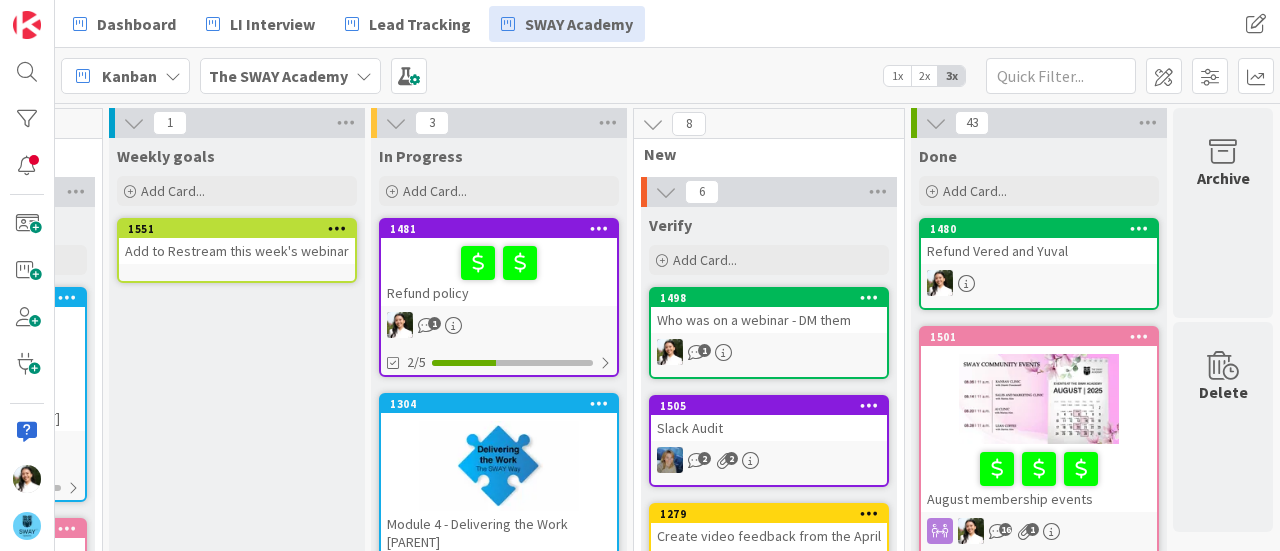 click on "Add to Restream this week's webinar" at bounding box center (237, 251) 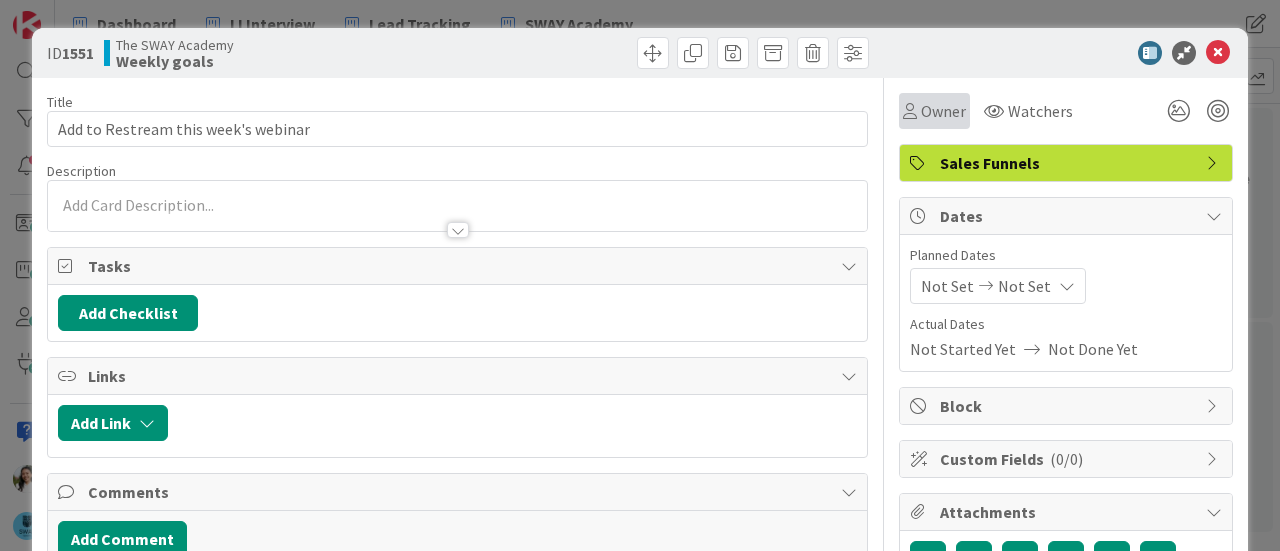 click on "Owner" at bounding box center [934, 111] 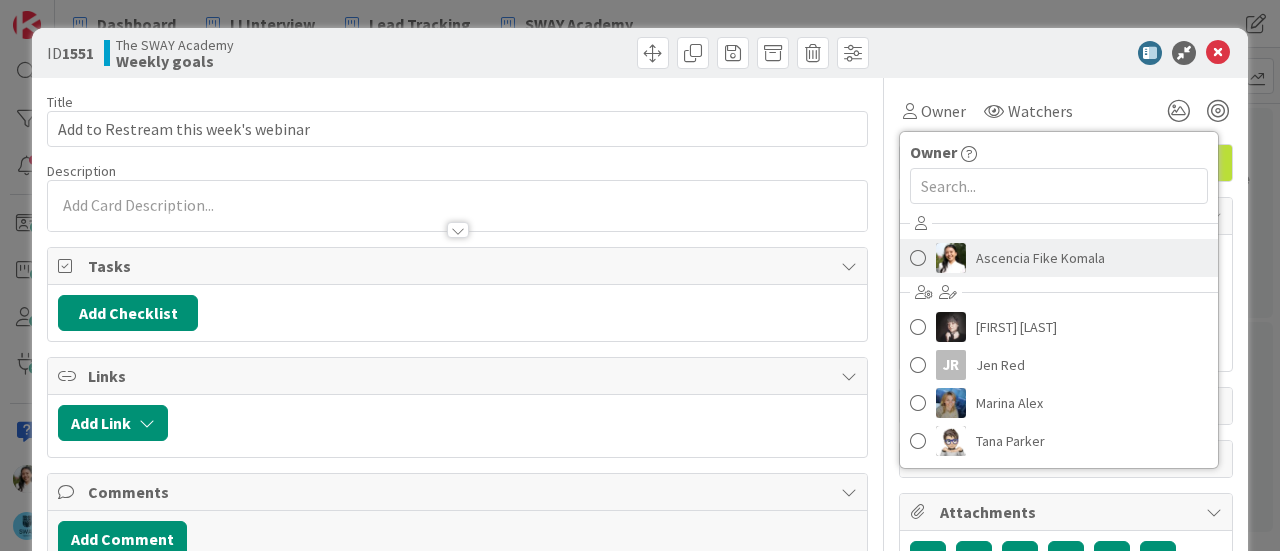 click on "Ascencia Fike Komala" at bounding box center (1059, 258) 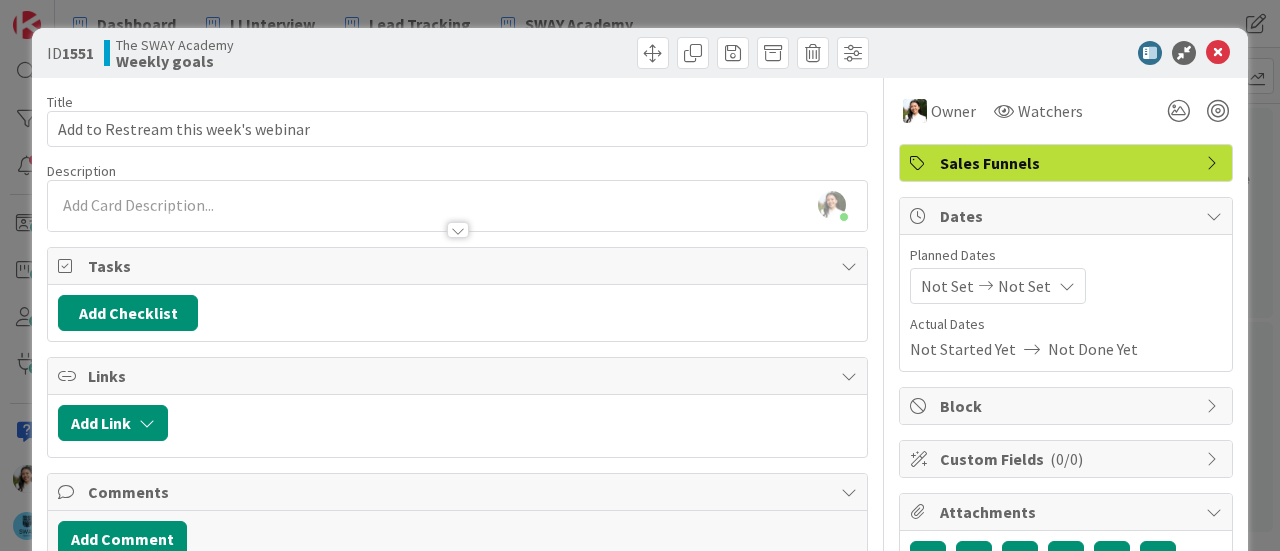 click on "ID  1551 The SWAY Academy Weekly goals Title 35 / 128 Add to Restream this week's webinar Description Ascencia Fike Komala just joined Owner Watchers Sales Funnels  Tasks Add Checklist Links Add Link Comments Add Comment History All Ascencia Fike Komala  created  this card 15 minutes ago August 05 2025 9:18 AM Owner Owner Remove Set as Watcher Ascencia Fike Komala Barbara Nekrasova JR Jen Red Marina  Alex Tana Parker Watchers Sales Funnels  Dates Planned Dates Not Set Not Set Actual Dates Not Started Yet Not Done Yet Block Custom Fields ( 0/0 ) Attachments Mirrors Board Select... To delete a mirror card, just delete the card. All other mirrored cards will continue to exists. Metrics" at bounding box center [640, 275] 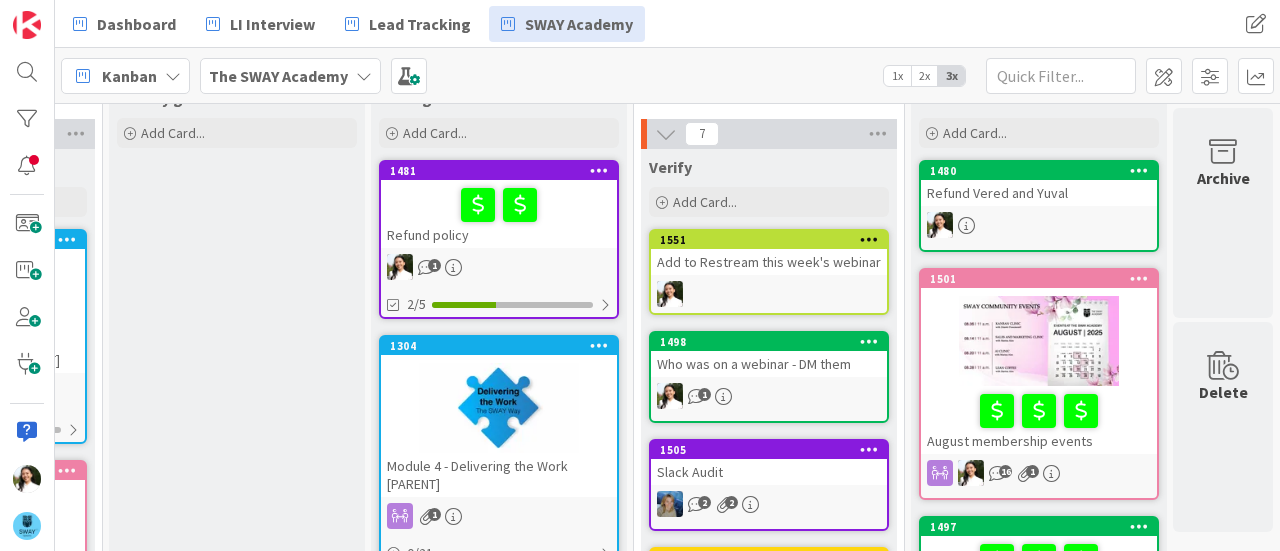 scroll, scrollTop: 0, scrollLeft: 232, axis: horizontal 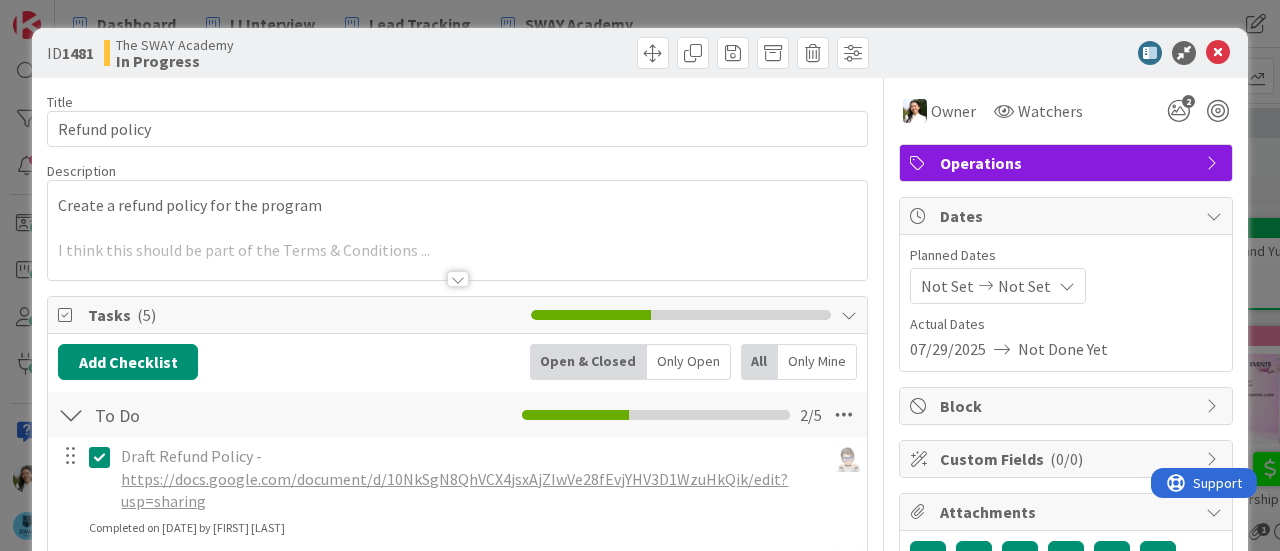 click at bounding box center [458, 279] 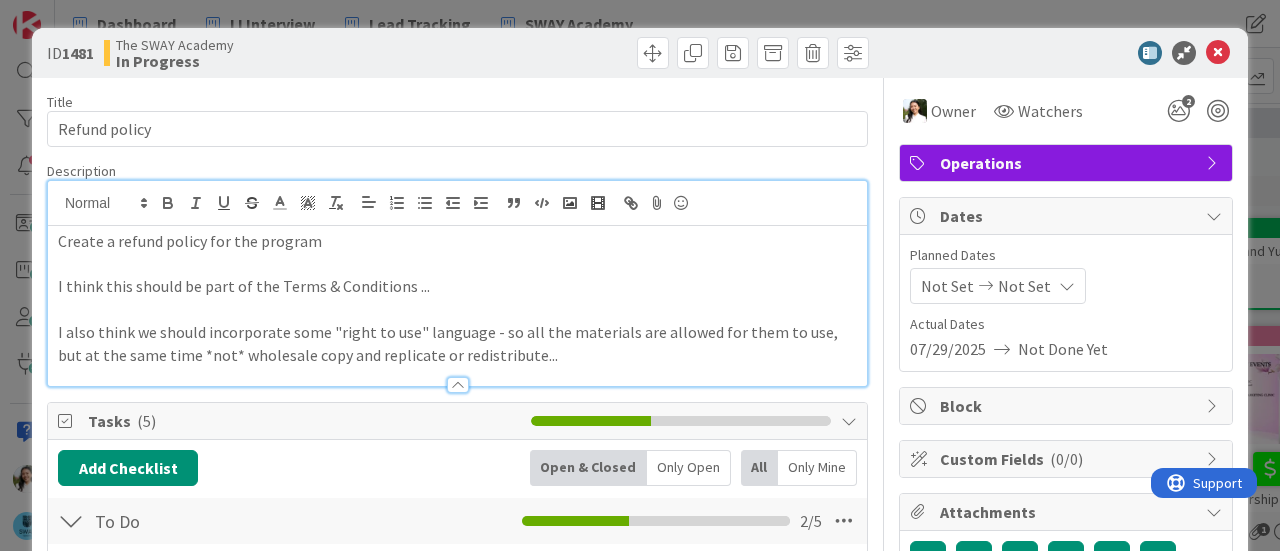 scroll, scrollTop: 0, scrollLeft: 0, axis: both 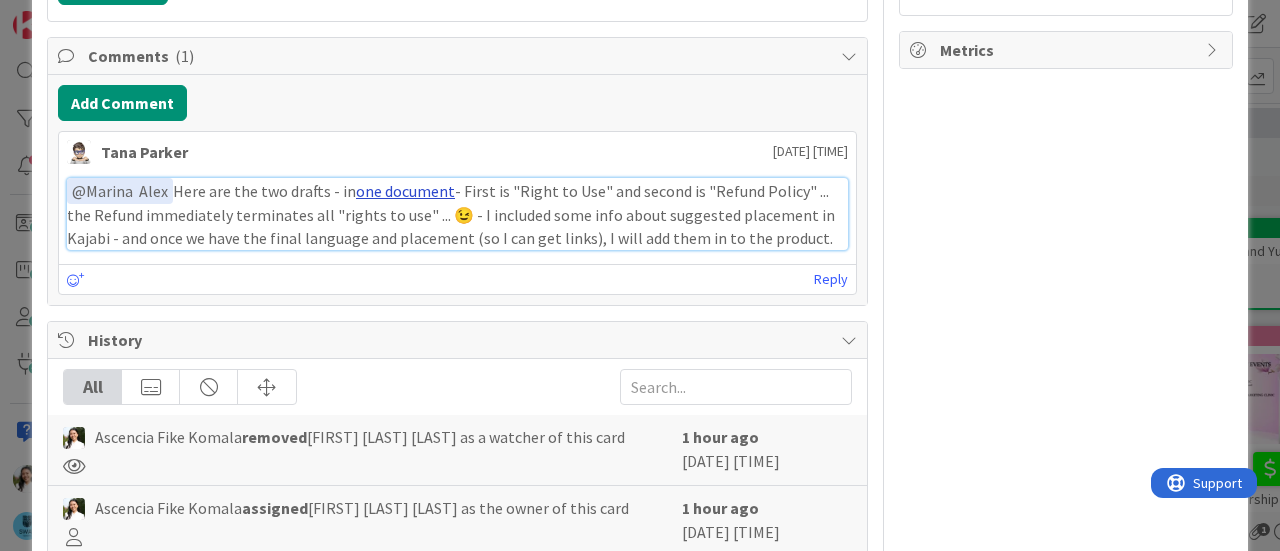 click on "one document" at bounding box center [405, 191] 